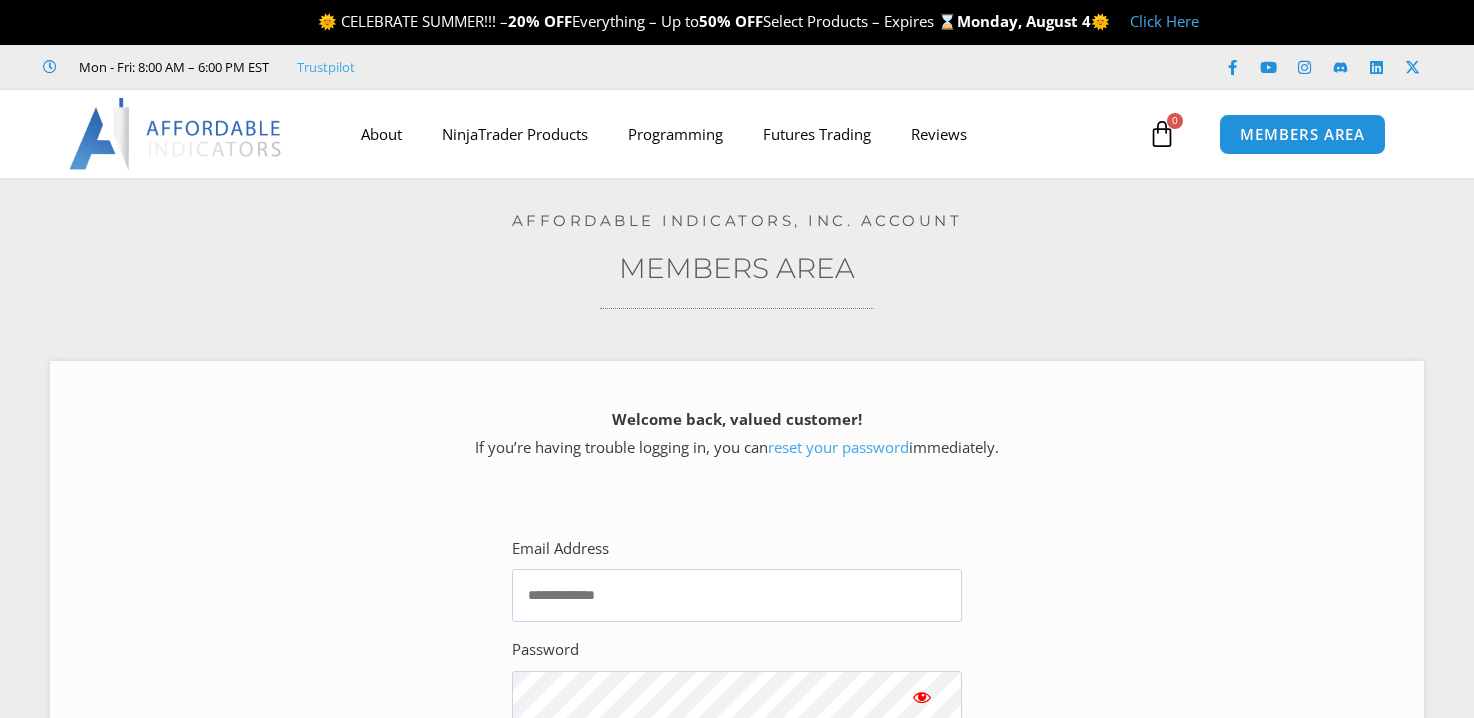 scroll, scrollTop: 0, scrollLeft: 0, axis: both 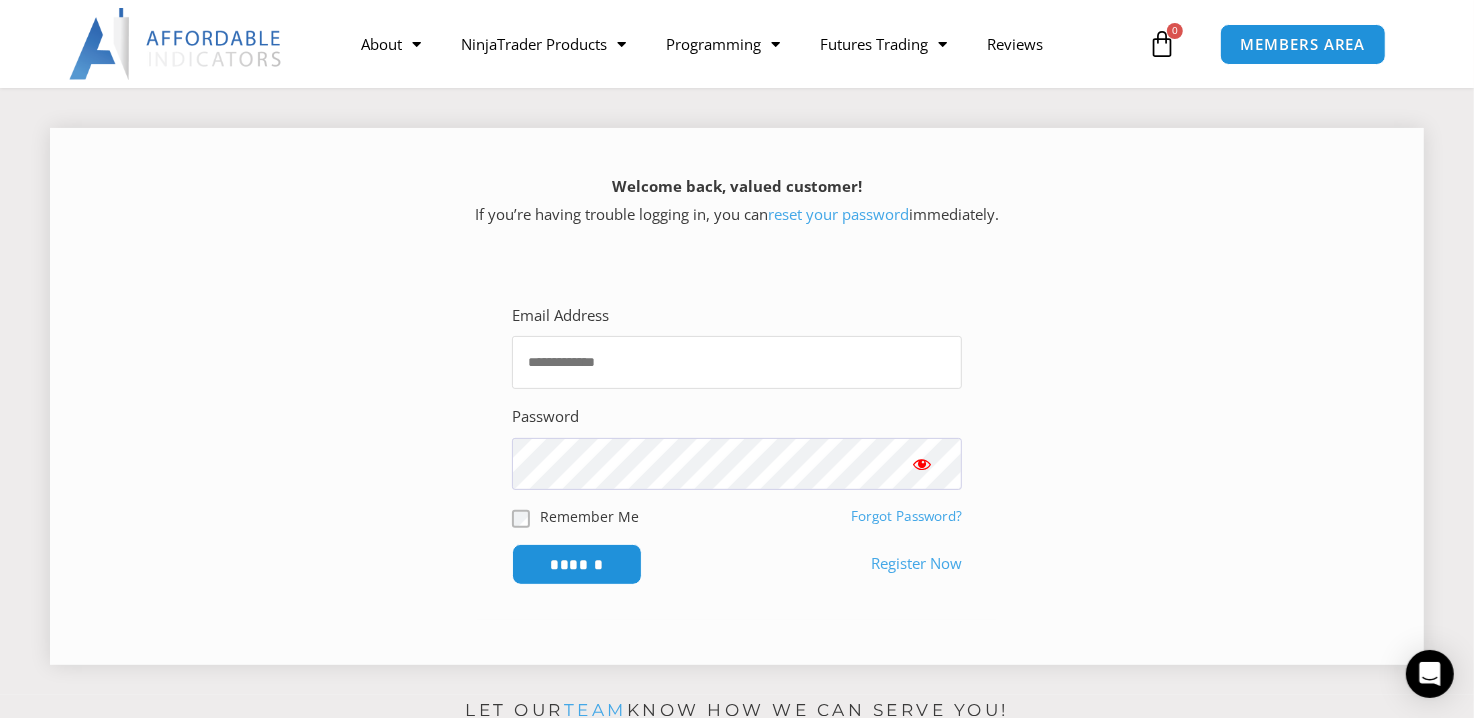 click on "Email Address" at bounding box center (737, 362) 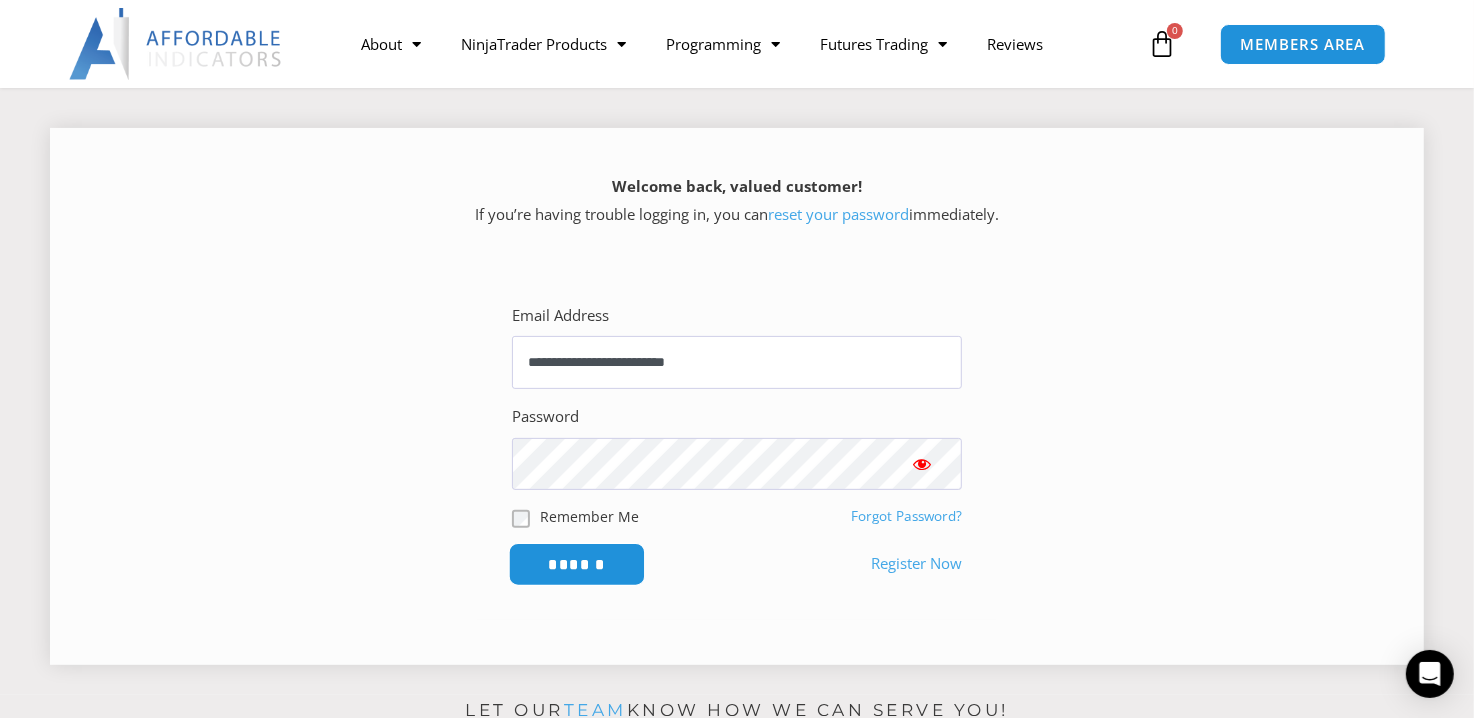 click on "******" at bounding box center [577, 563] 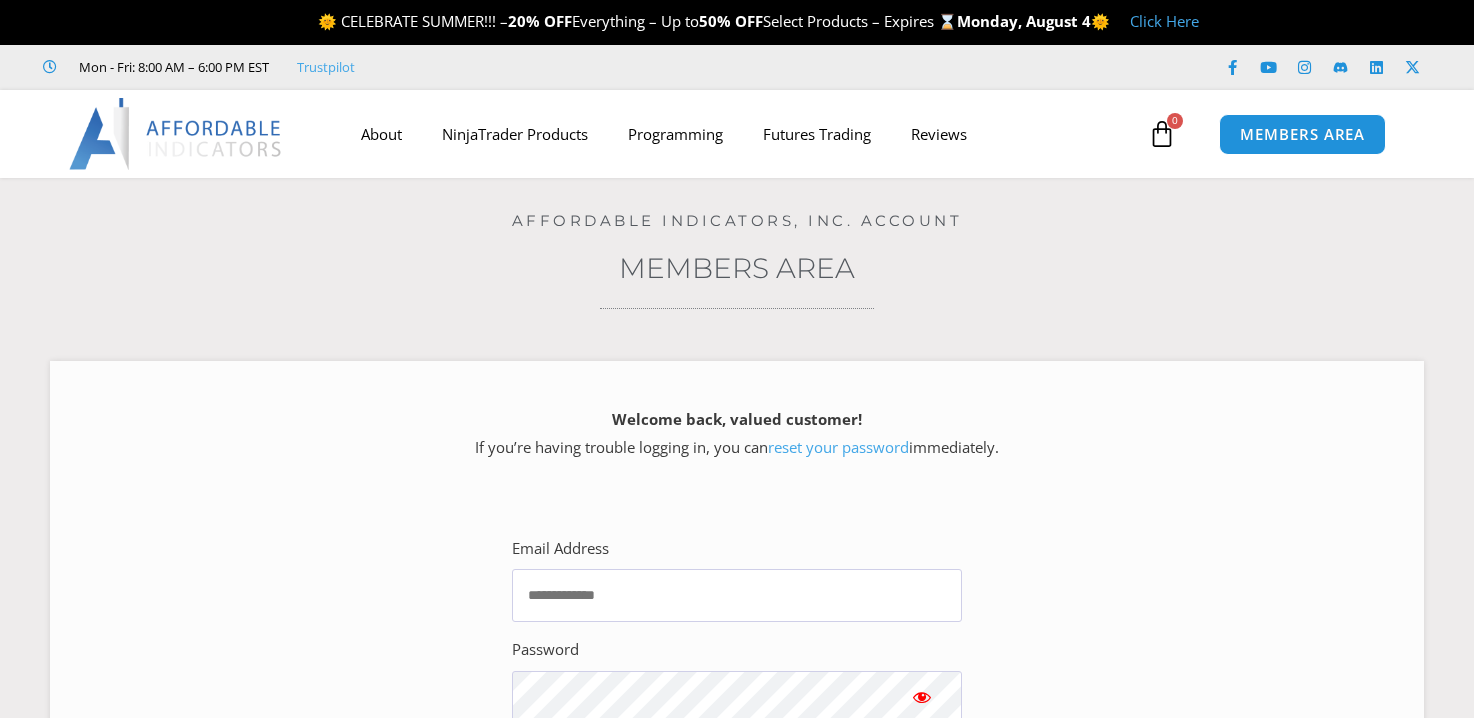 scroll, scrollTop: 0, scrollLeft: 0, axis: both 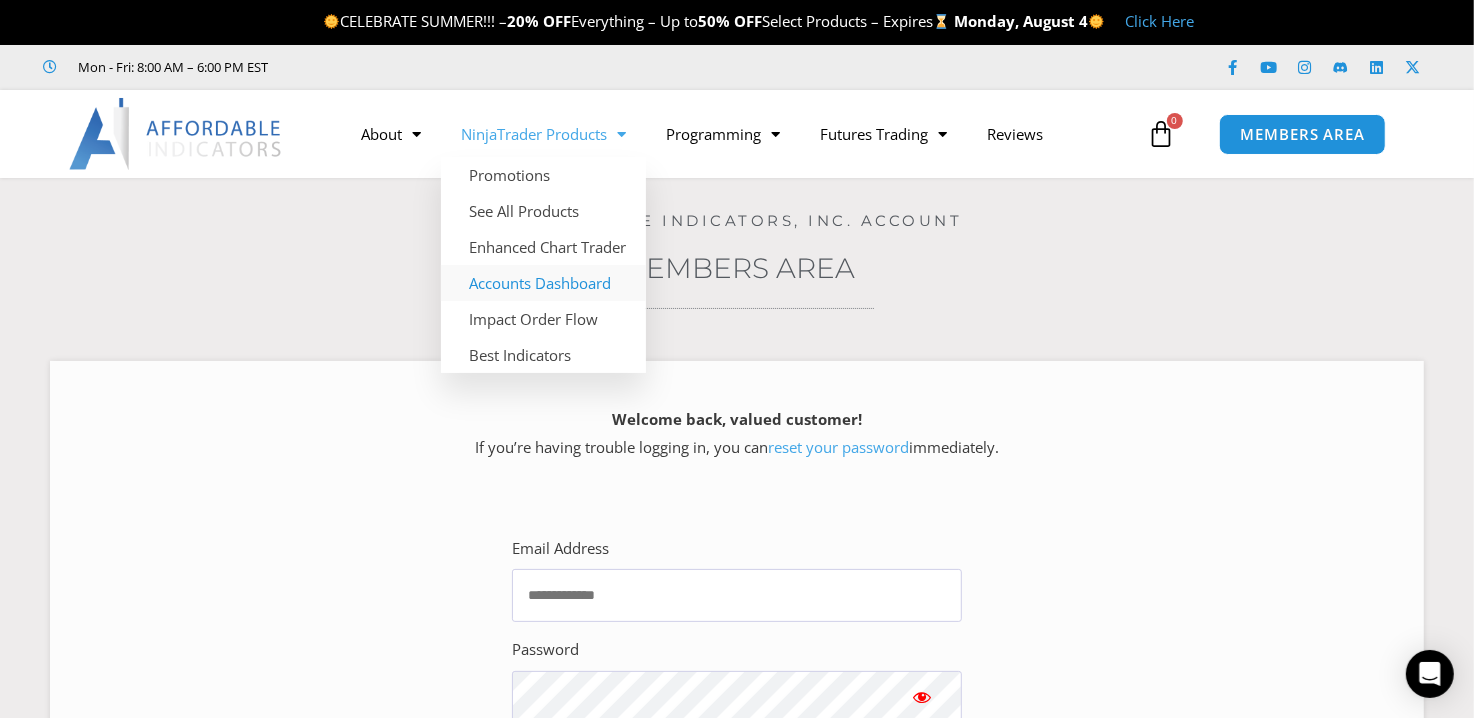 click on "Accounts Dashboard" 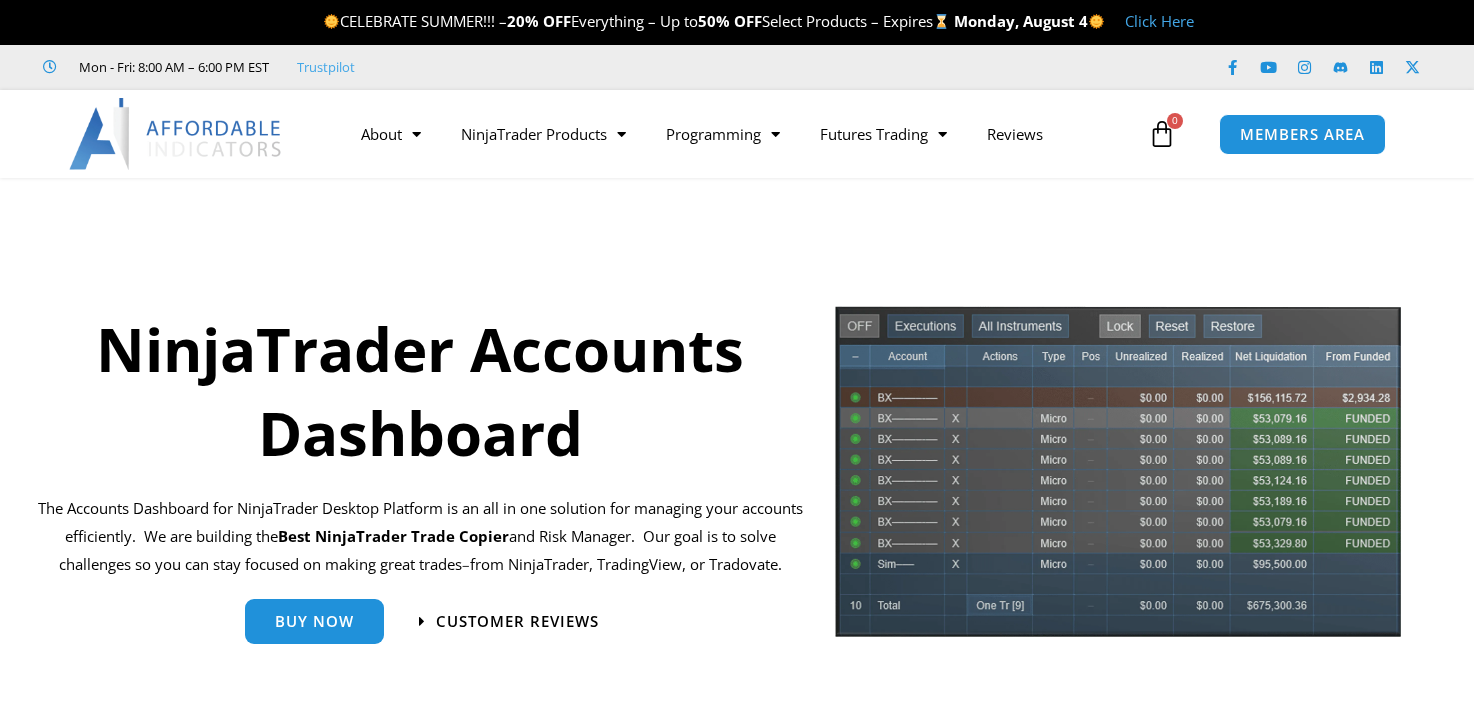 scroll, scrollTop: 0, scrollLeft: 0, axis: both 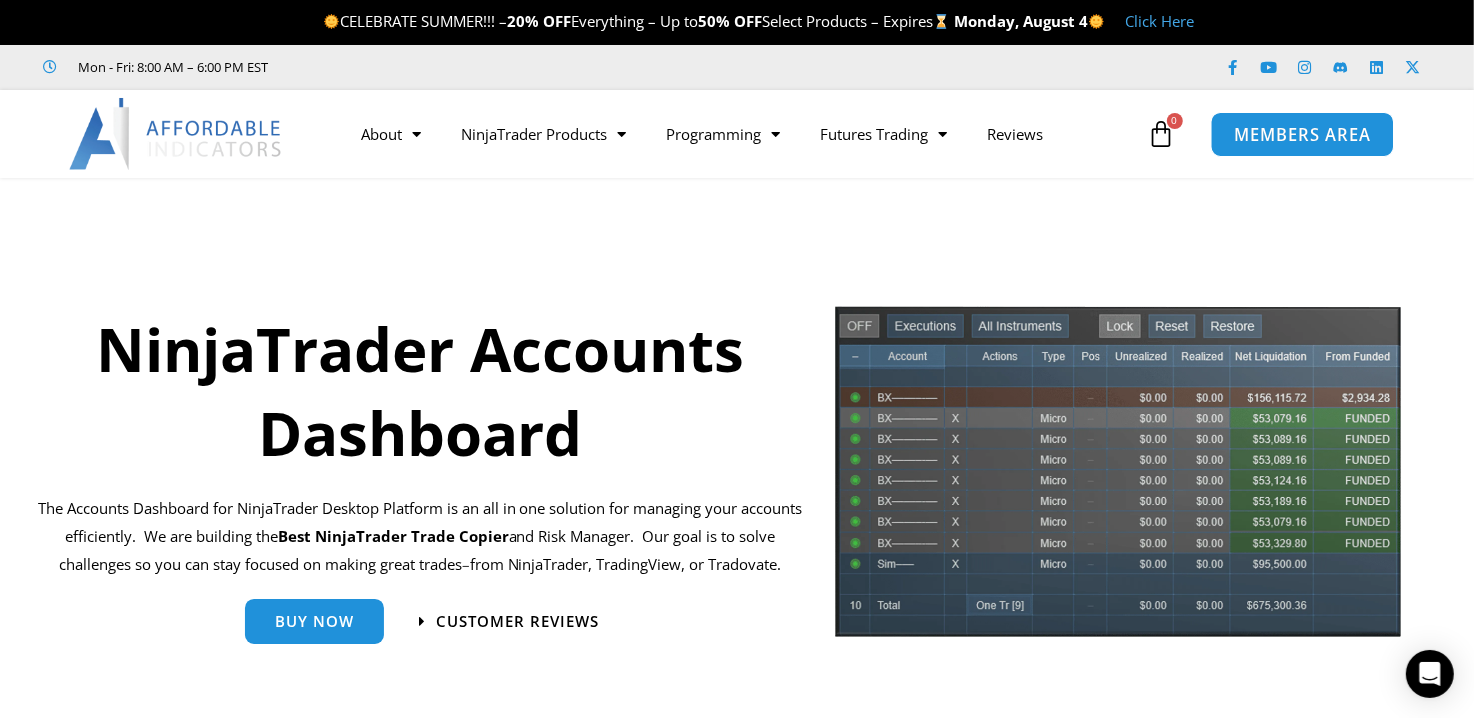 click on "MEMBERS AREA" at bounding box center (1302, 134) 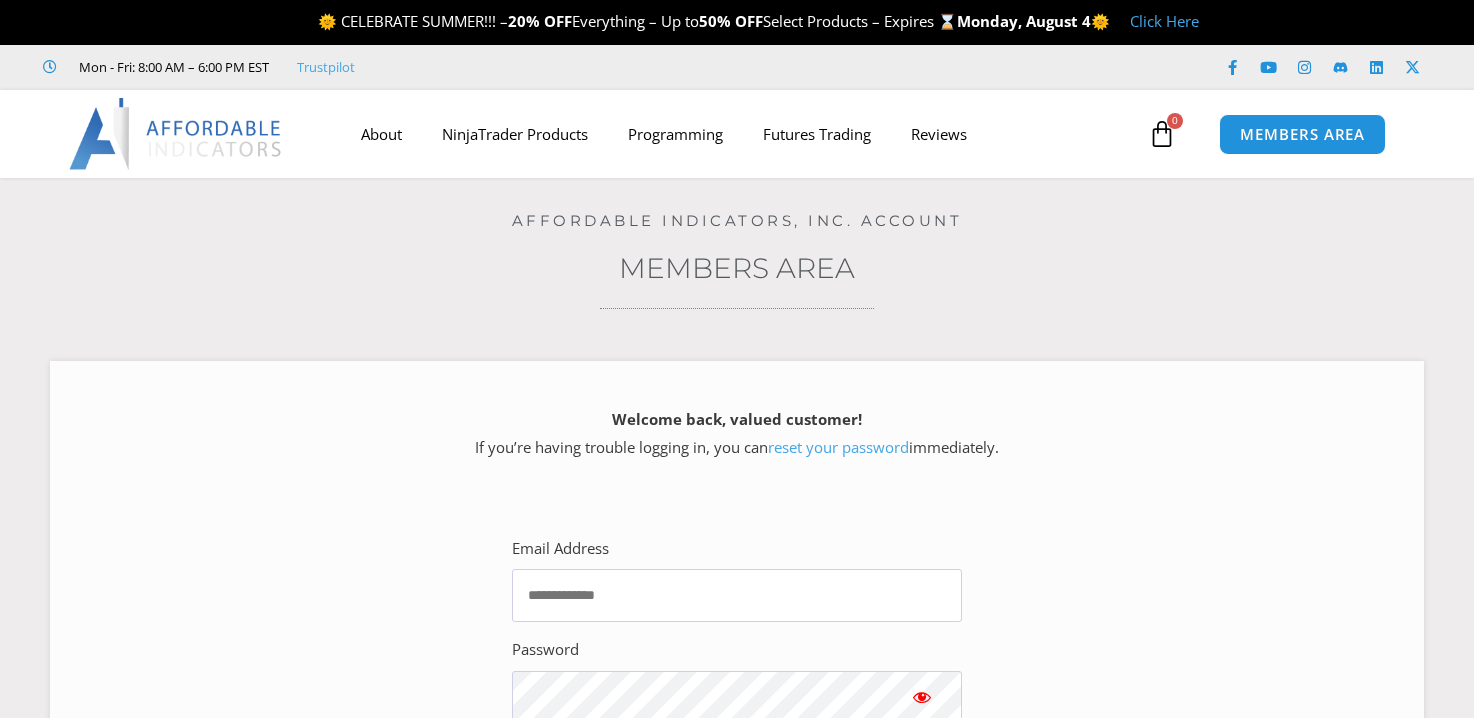 scroll, scrollTop: 0, scrollLeft: 0, axis: both 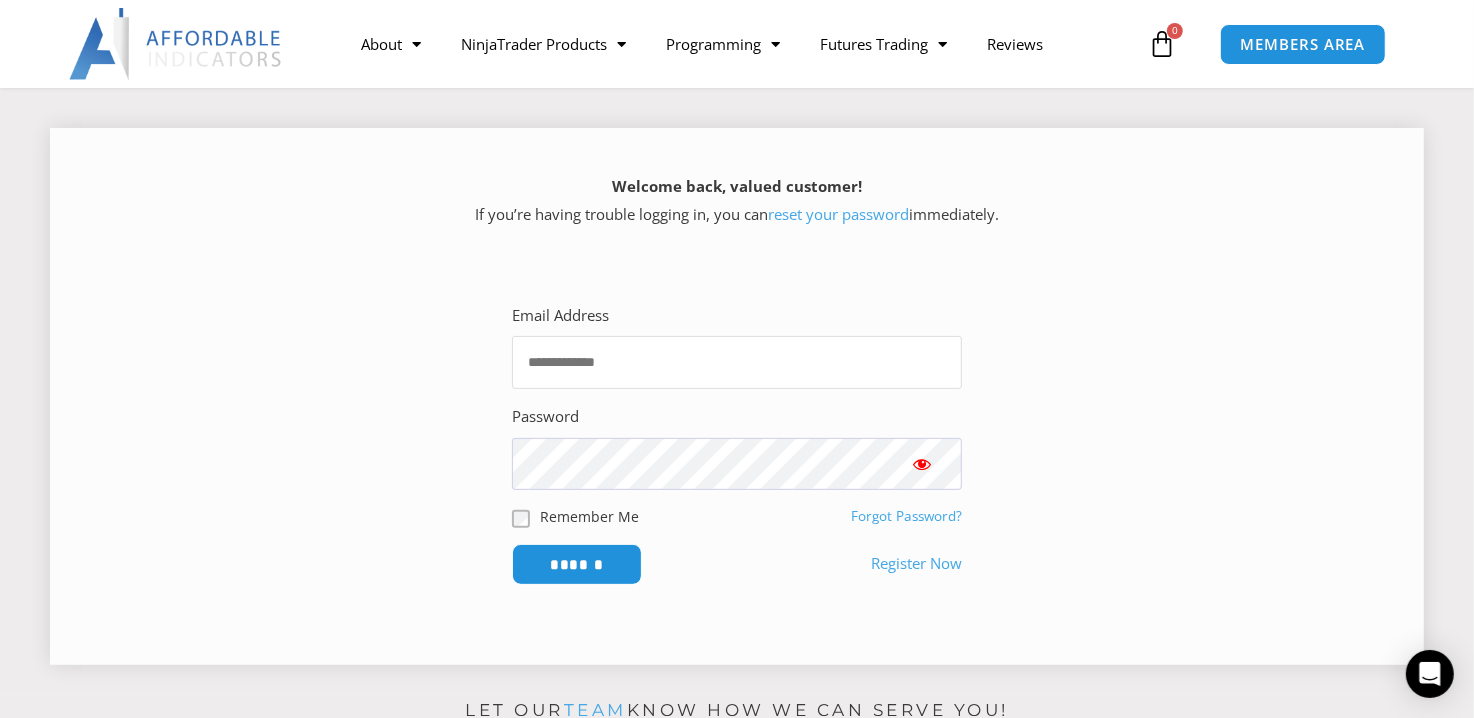 click on "Email Address" at bounding box center (737, 362) 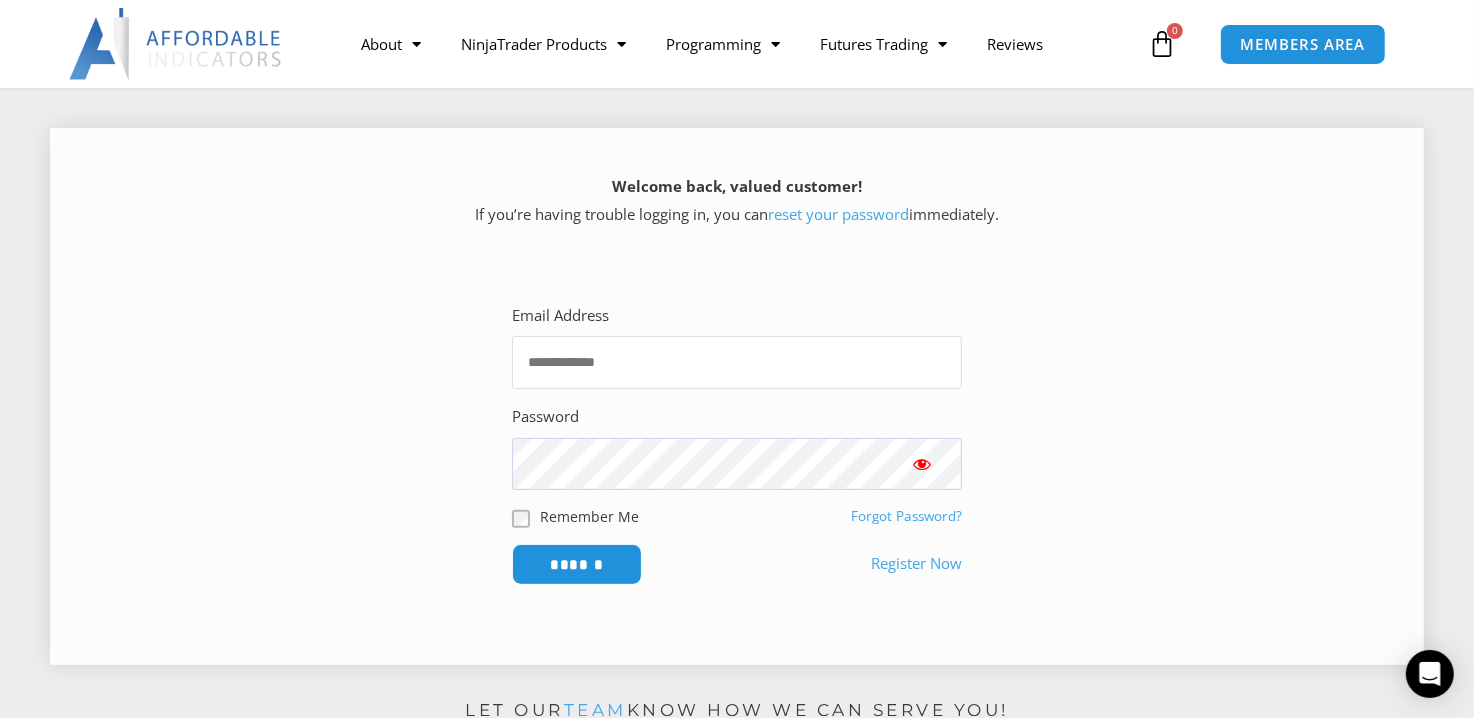 type on "**********" 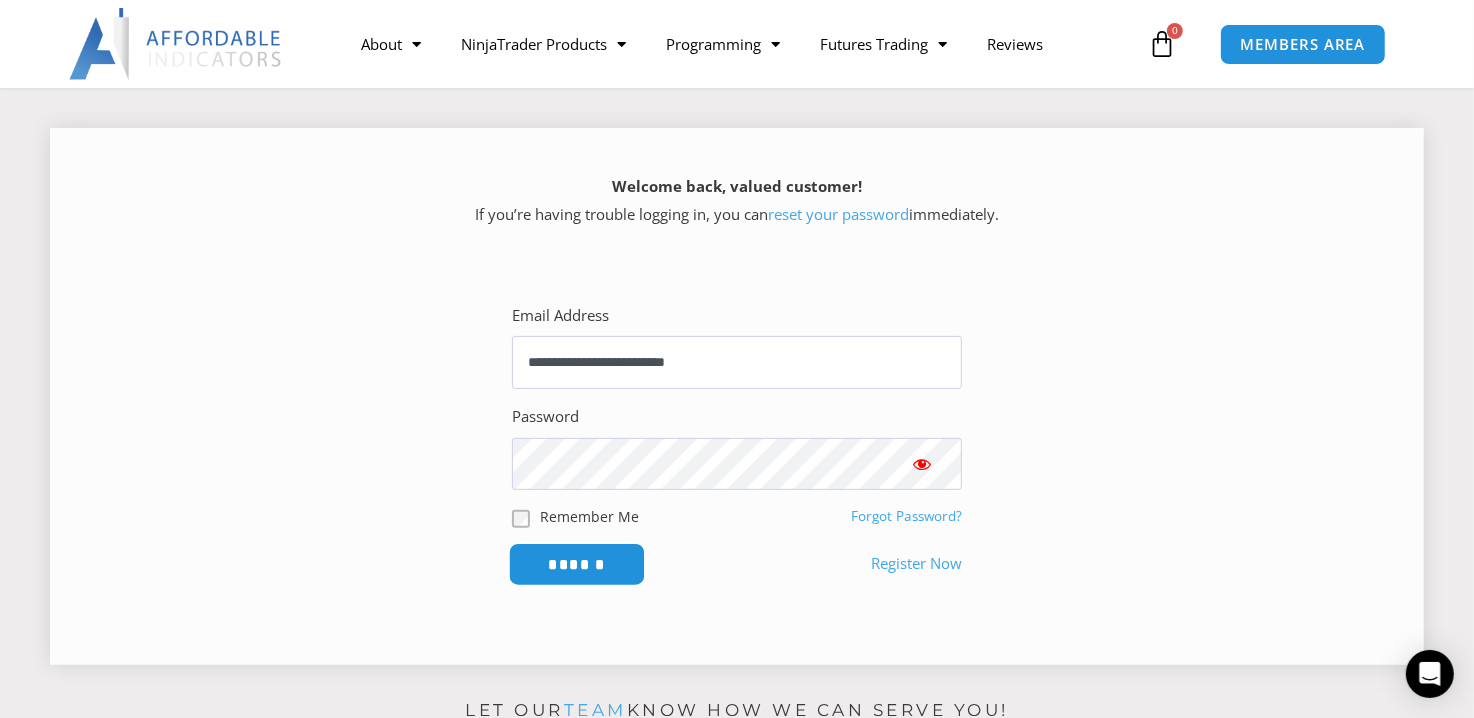 click on "******" at bounding box center (577, 563) 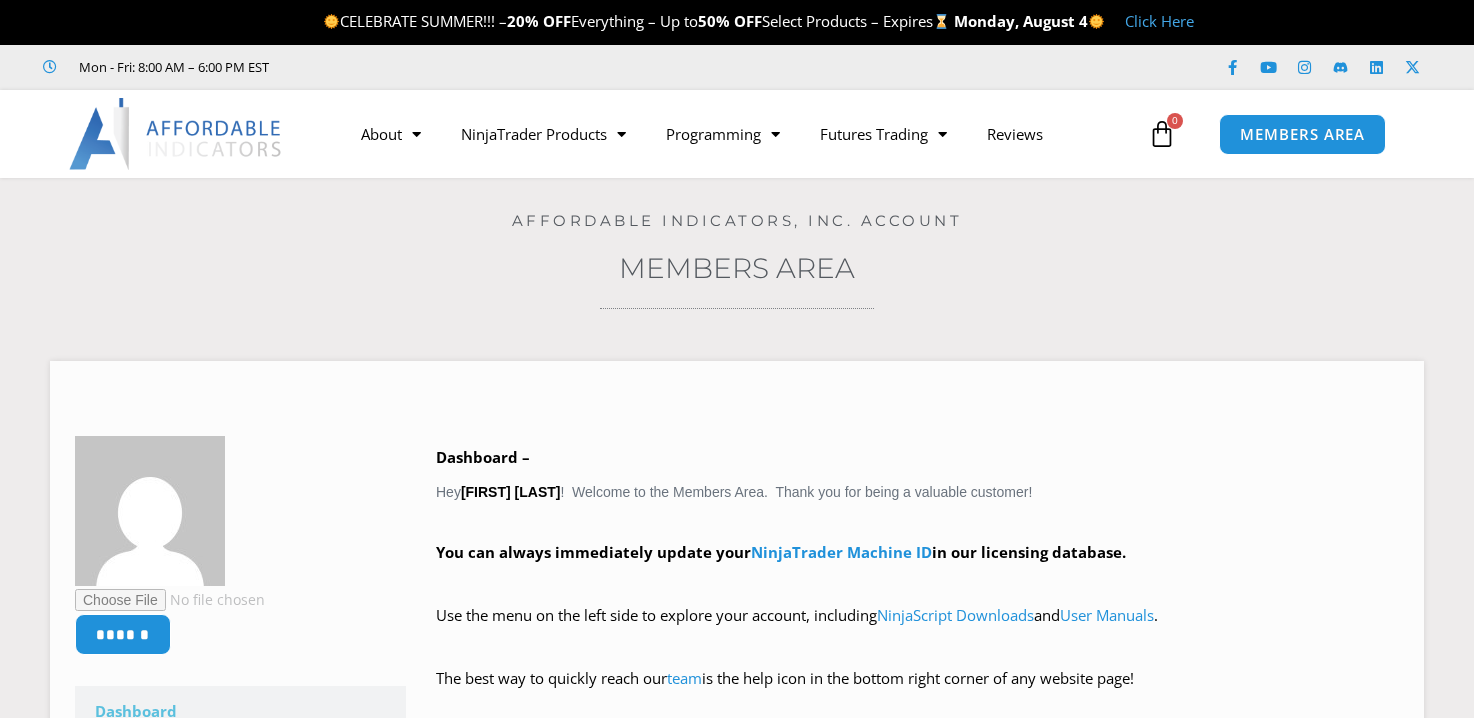 scroll, scrollTop: 0, scrollLeft: 0, axis: both 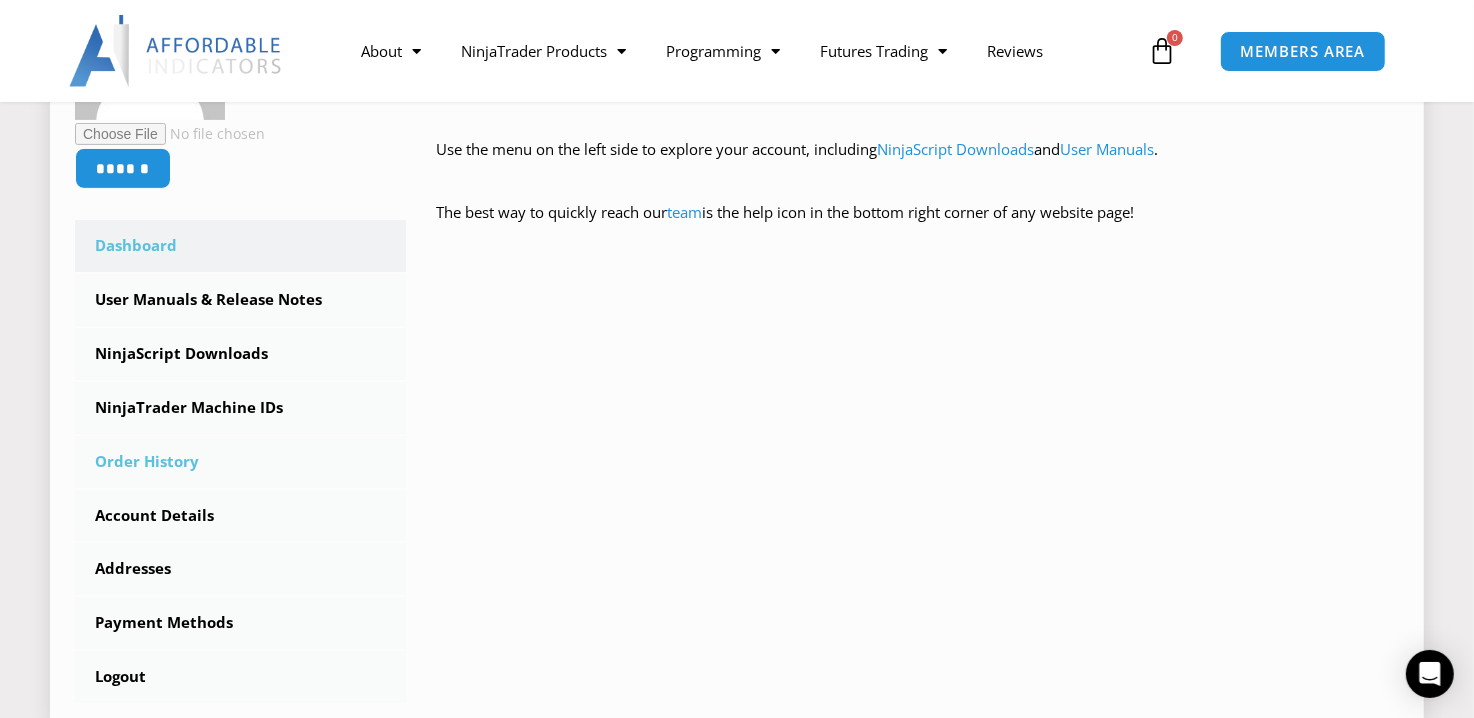 click on "Order History" at bounding box center [240, 462] 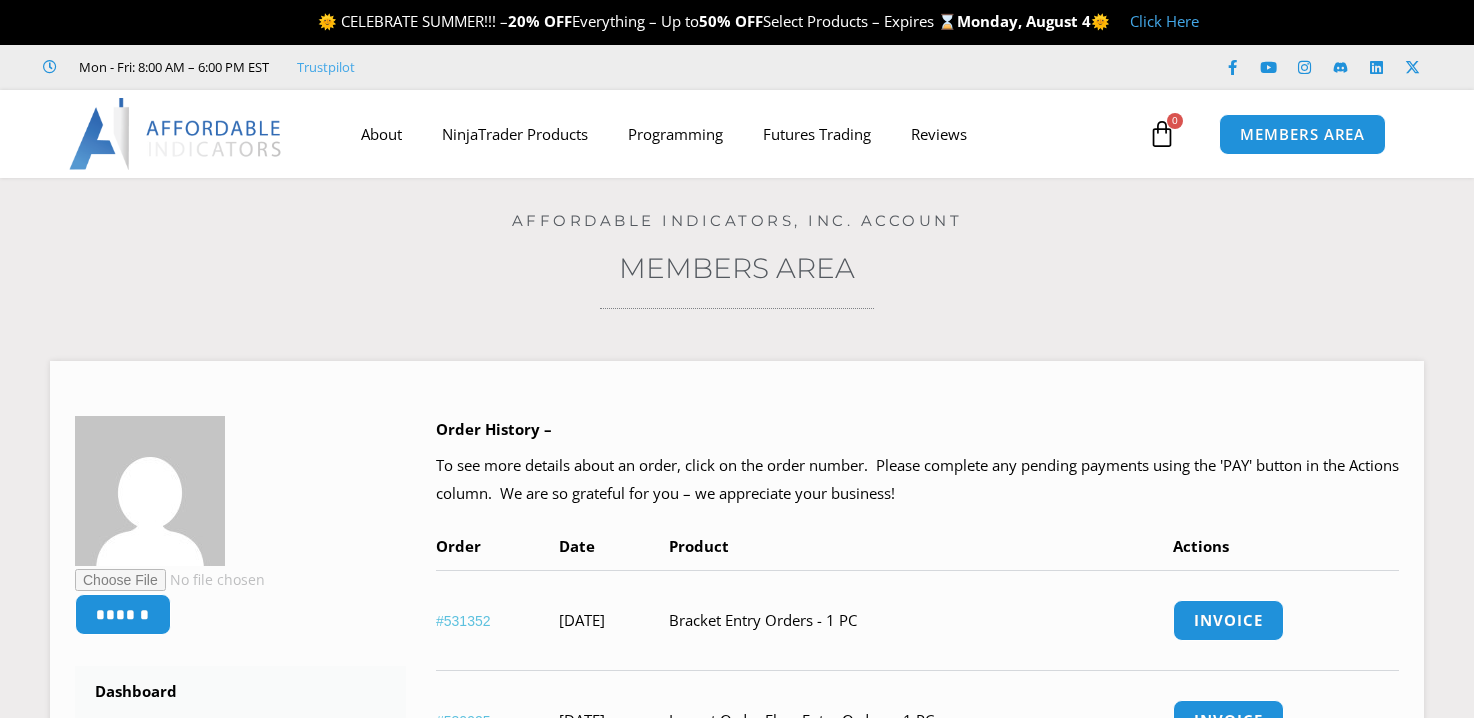 scroll, scrollTop: 0, scrollLeft: 0, axis: both 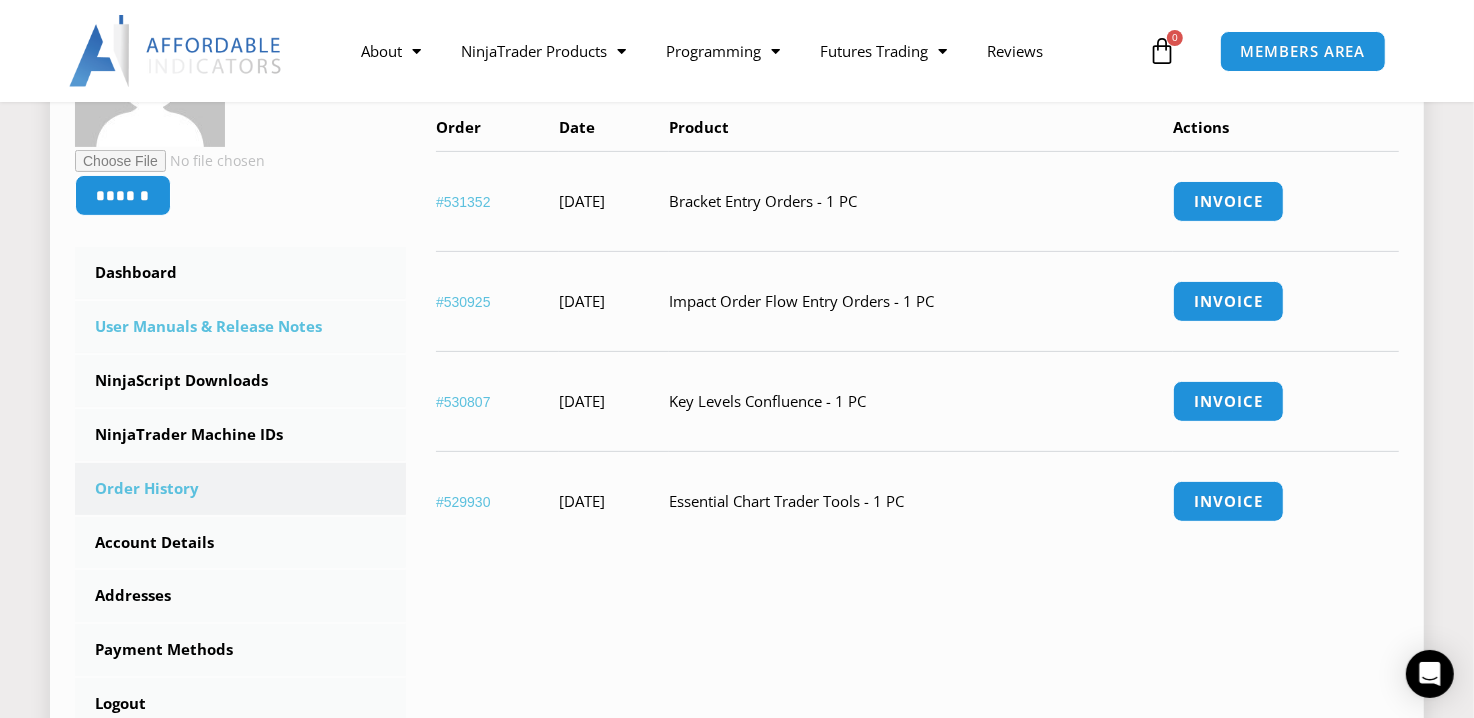 click on "User Manuals & Release Notes" at bounding box center [240, 327] 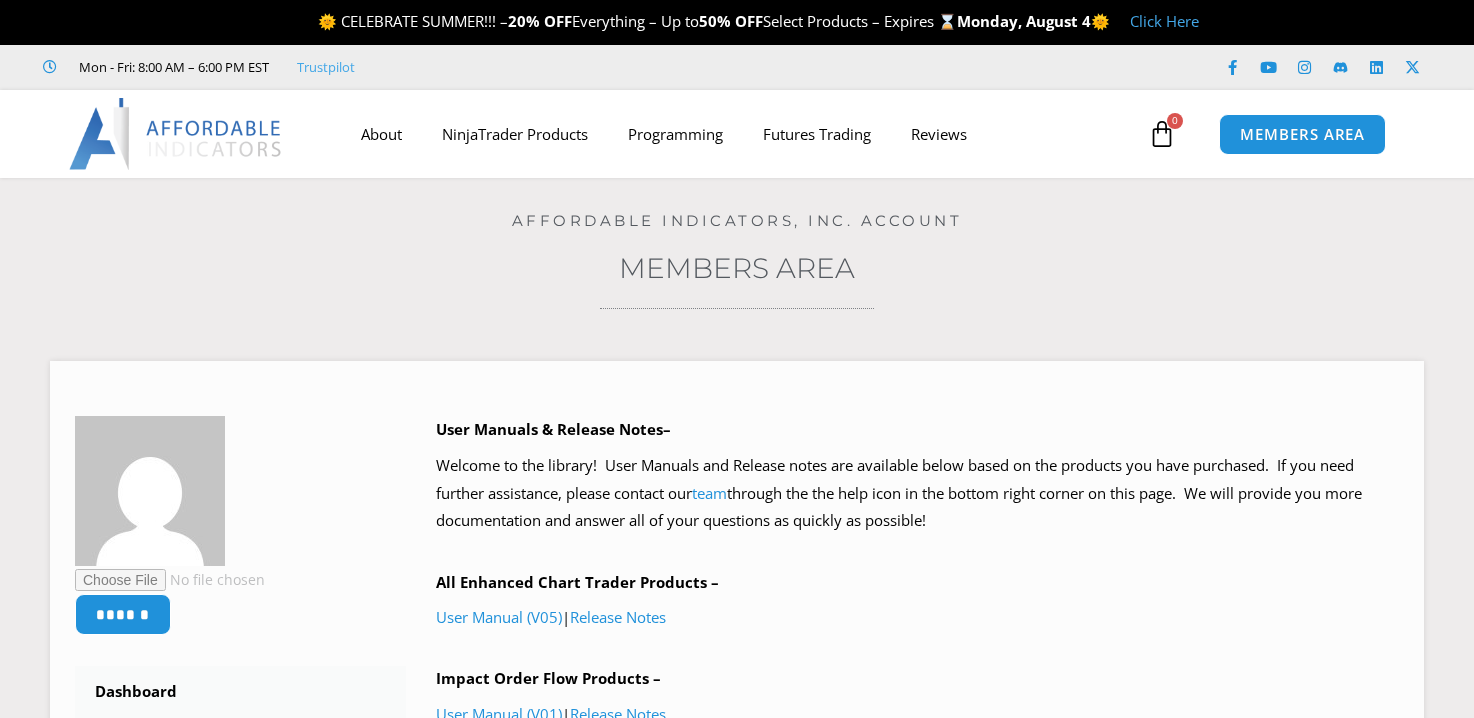 scroll, scrollTop: 0, scrollLeft: 0, axis: both 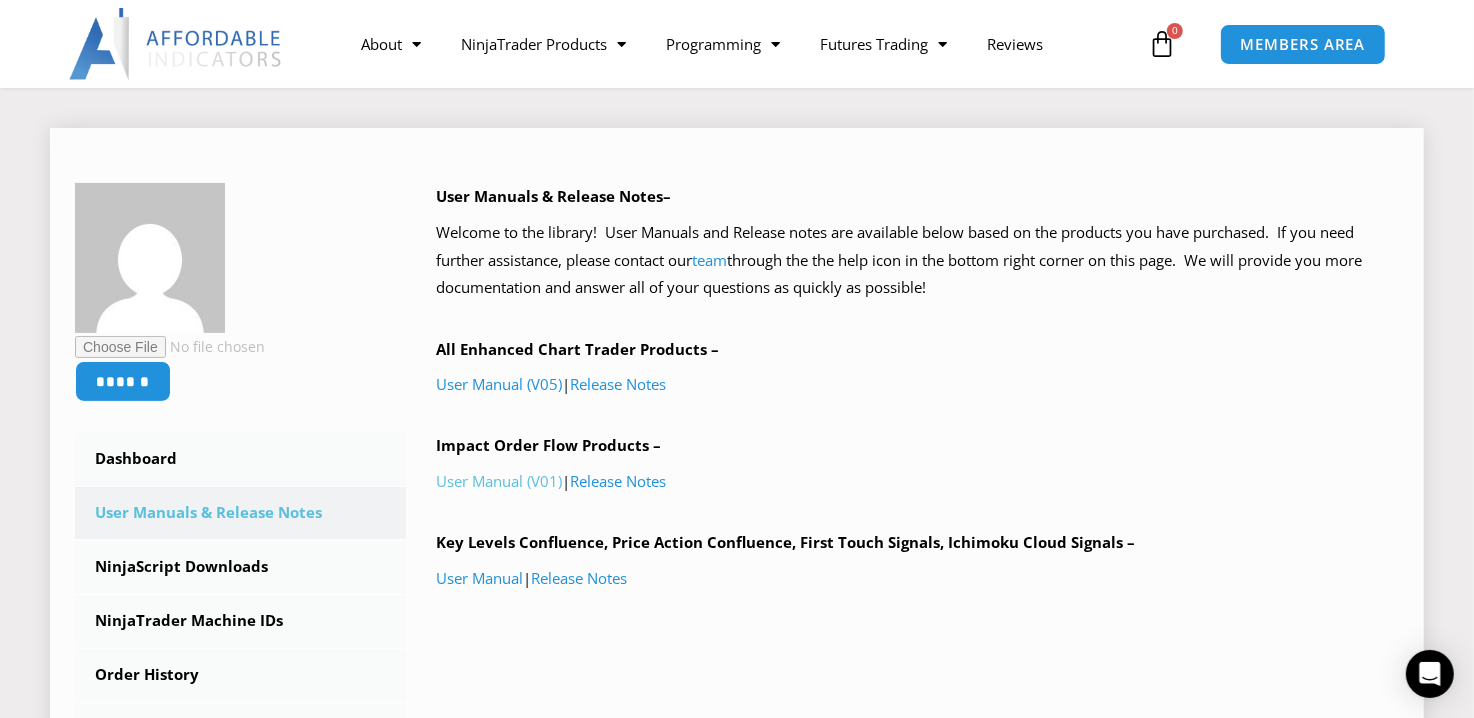 click on "User Manual (V01)" at bounding box center (499, 481) 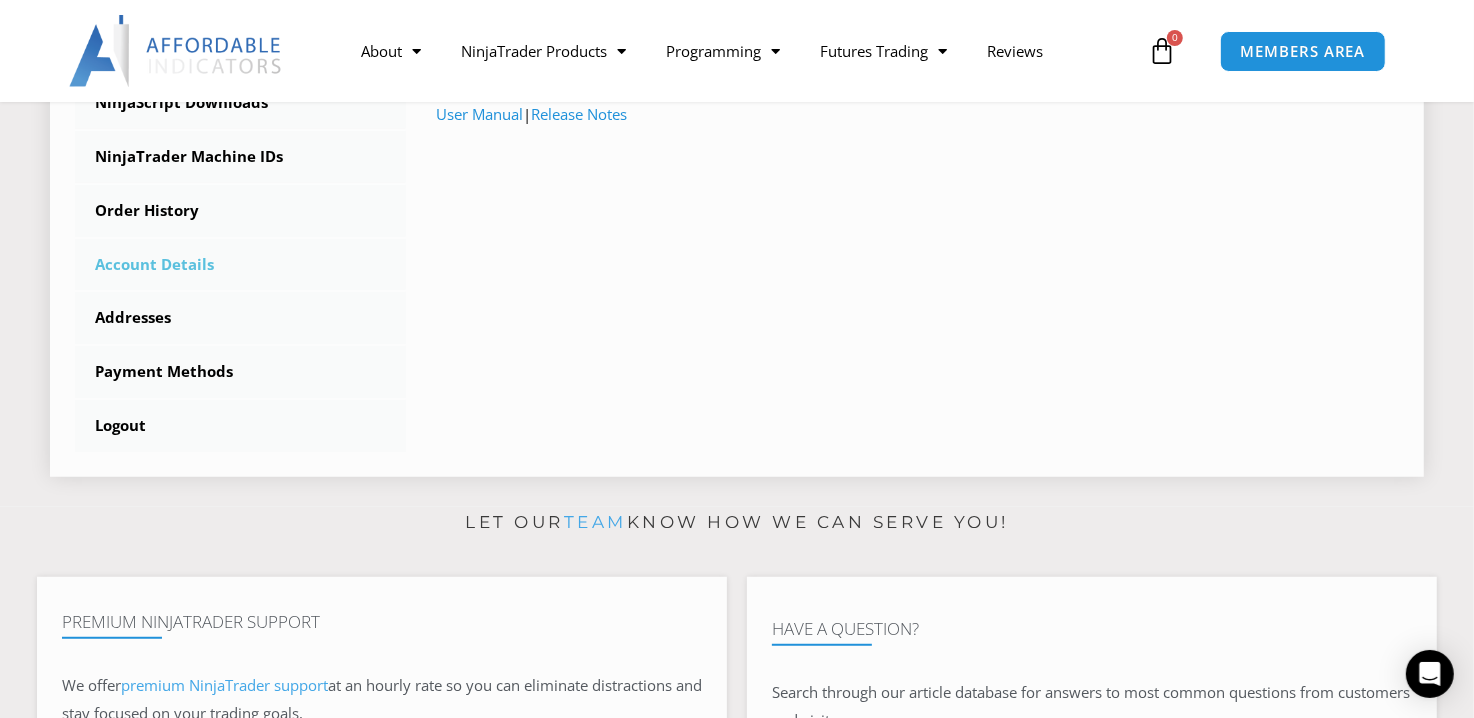 scroll, scrollTop: 700, scrollLeft: 0, axis: vertical 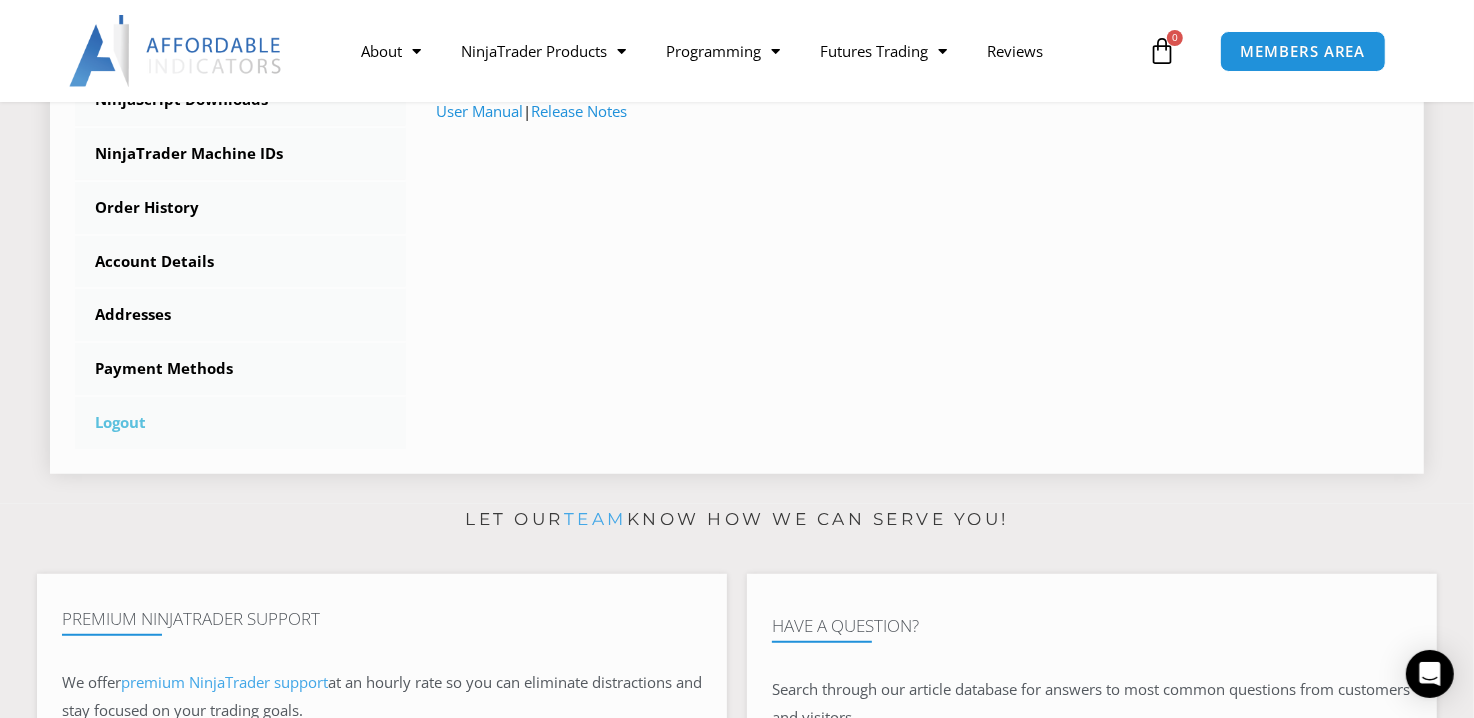 click on "Logout" at bounding box center [240, 423] 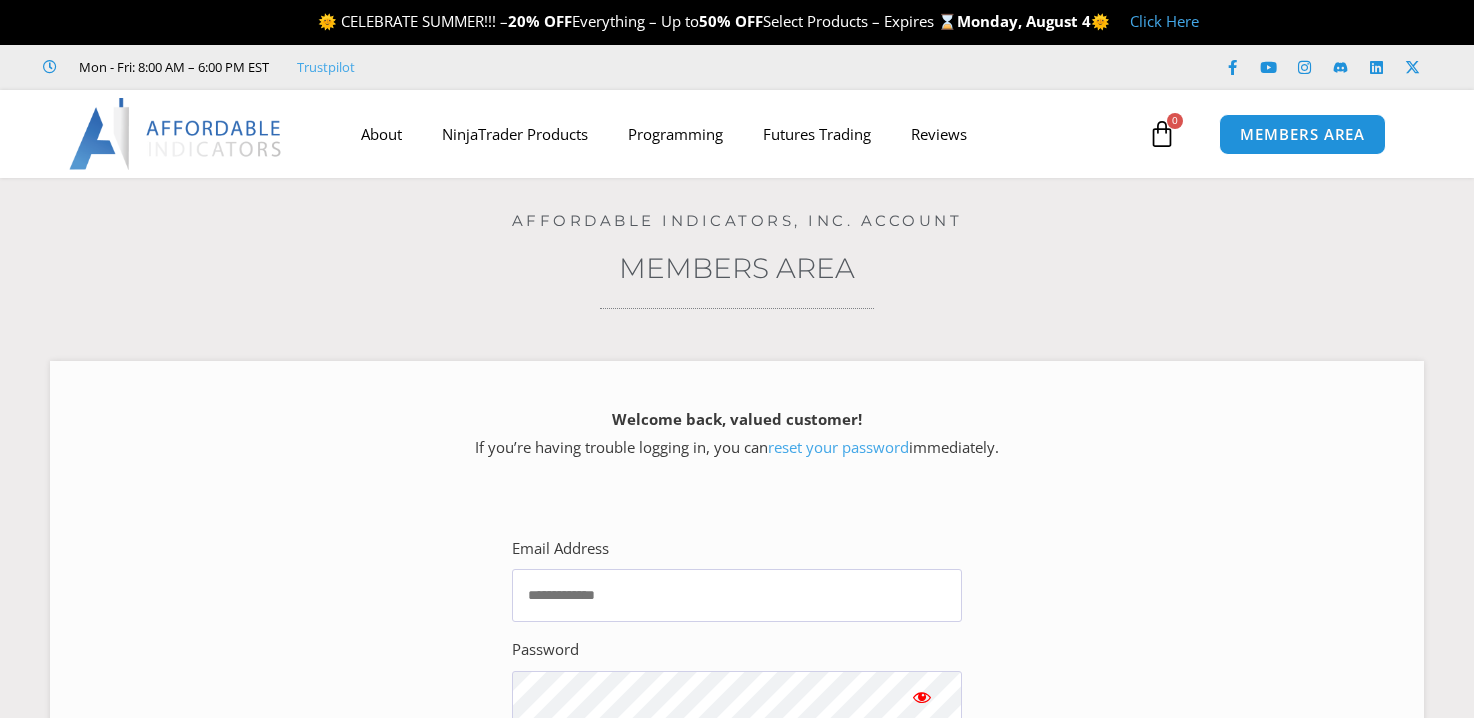 scroll, scrollTop: 0, scrollLeft: 0, axis: both 